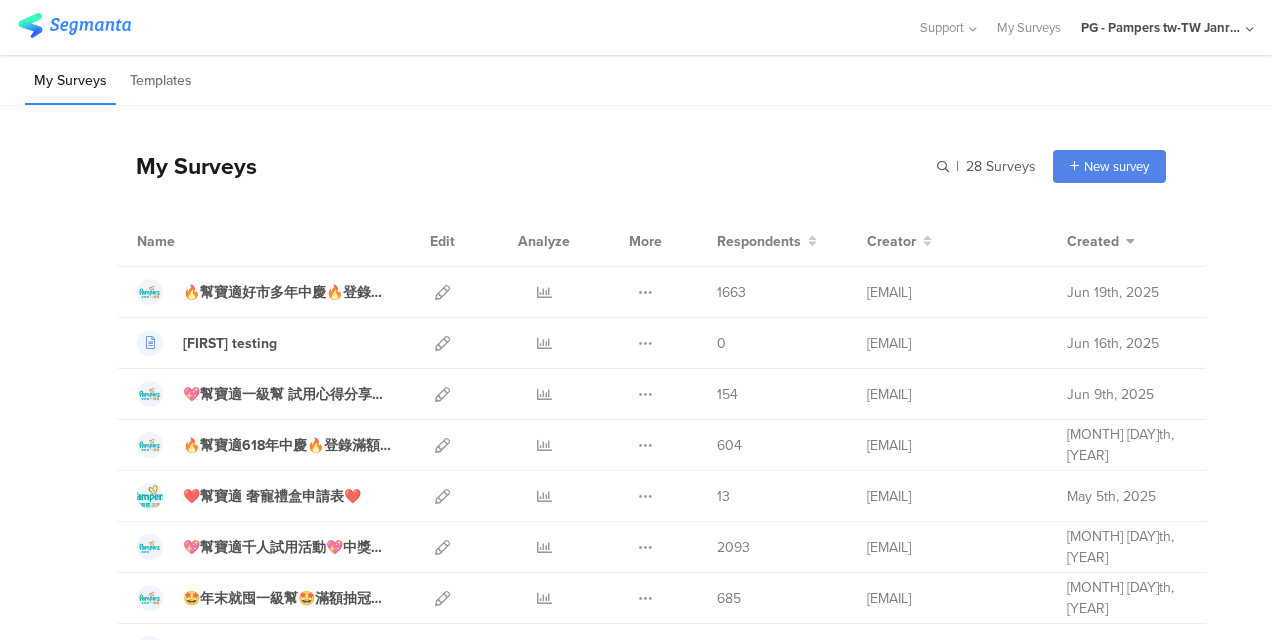scroll, scrollTop: 0, scrollLeft: 0, axis: both 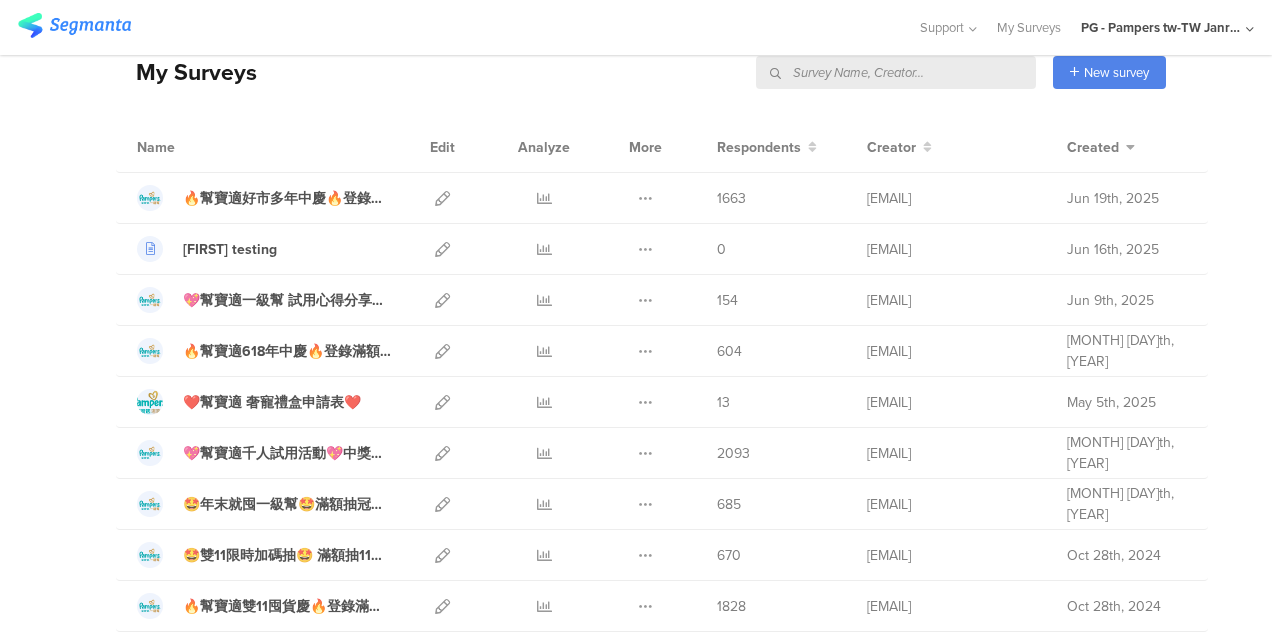 click at bounding box center (544, 402) 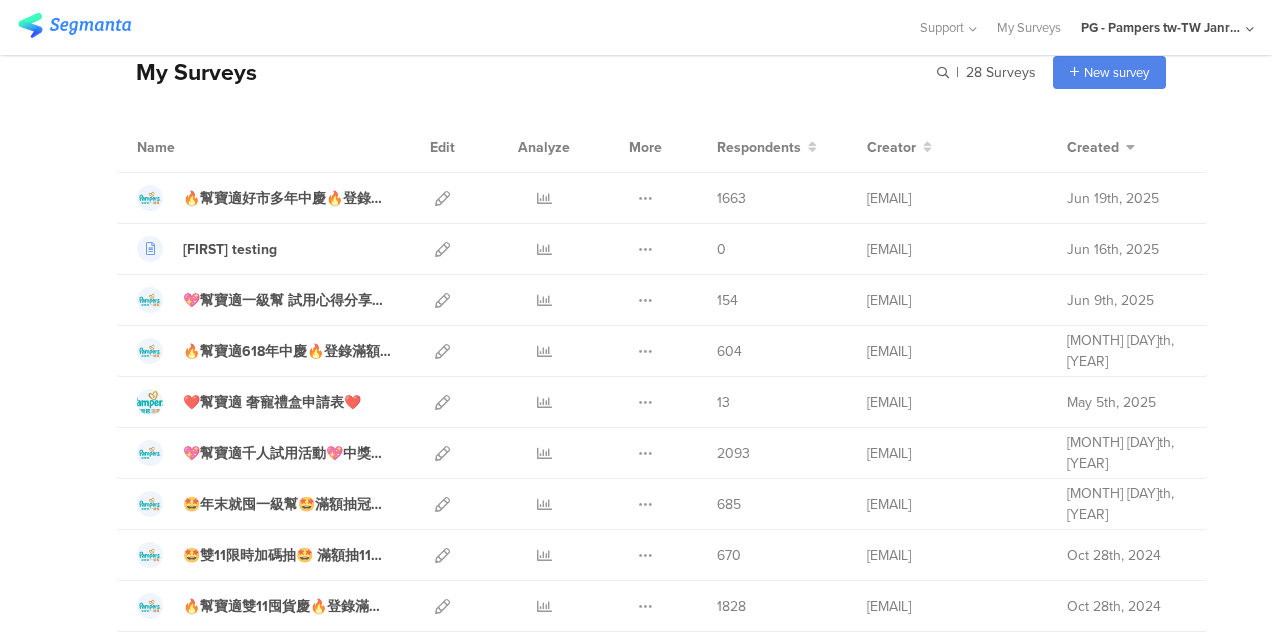 click at bounding box center [544, 402] 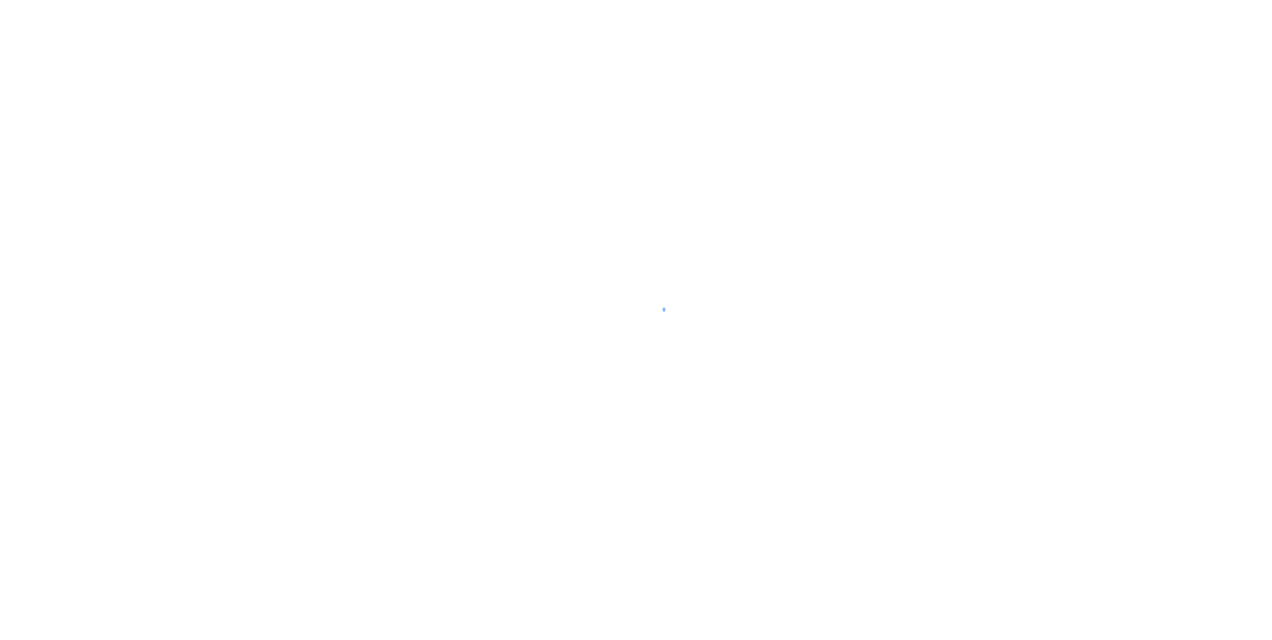 scroll, scrollTop: 0, scrollLeft: 0, axis: both 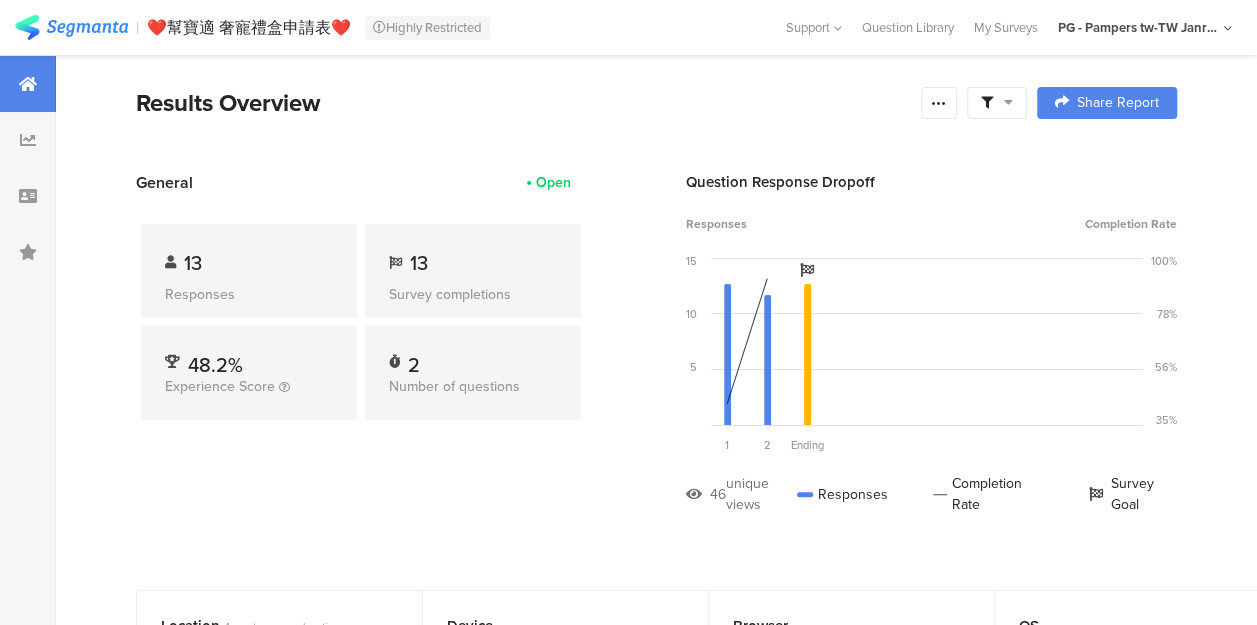 click at bounding box center (28, 140) 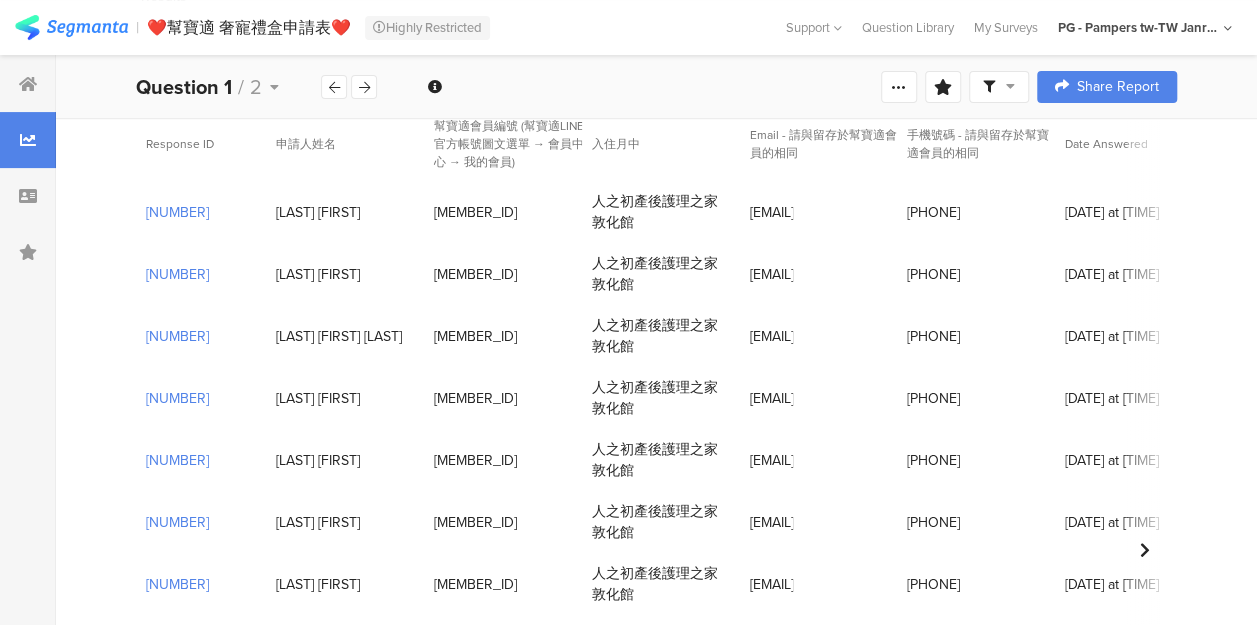 scroll, scrollTop: 100, scrollLeft: 0, axis: vertical 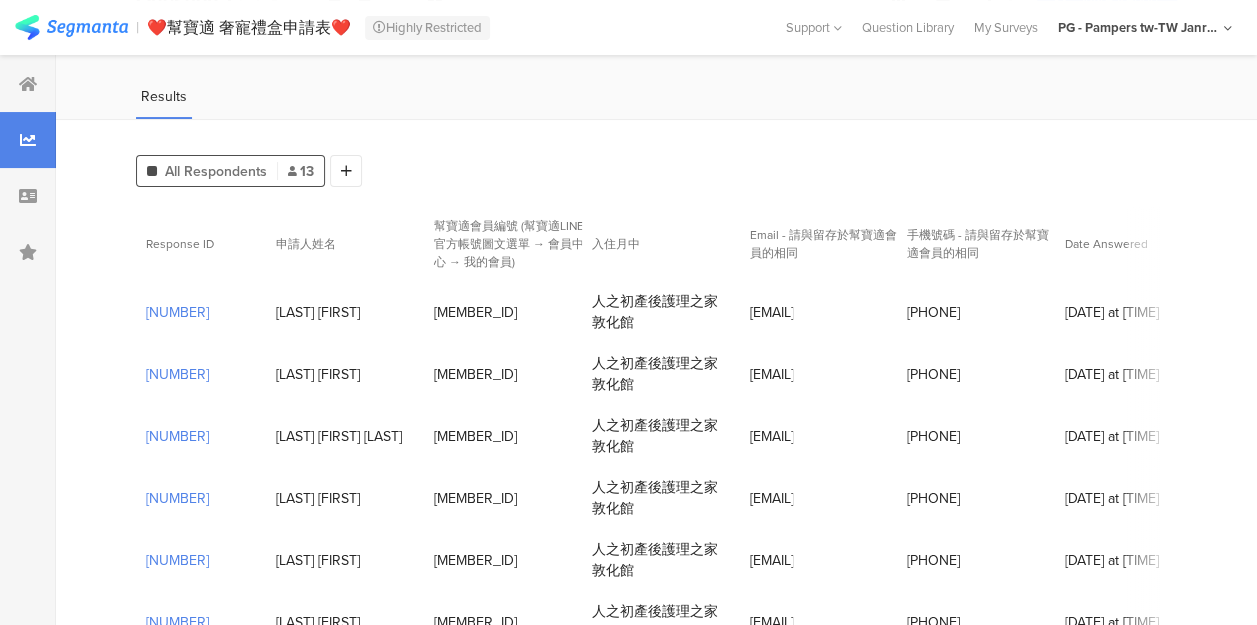 click on "416011984" at bounding box center [177, 312] 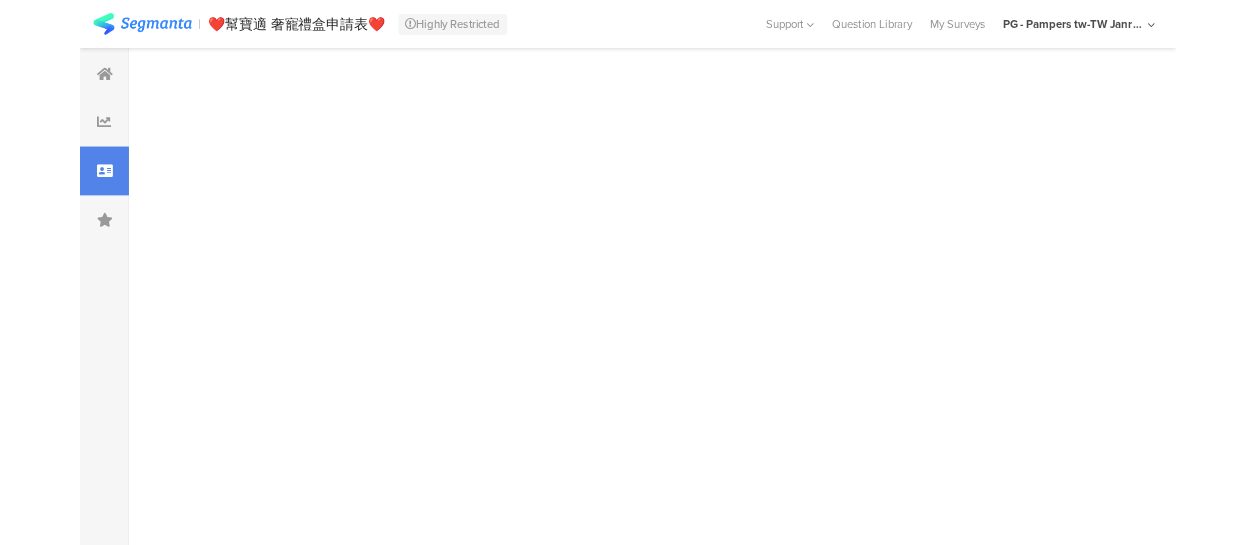 scroll, scrollTop: 0, scrollLeft: 0, axis: both 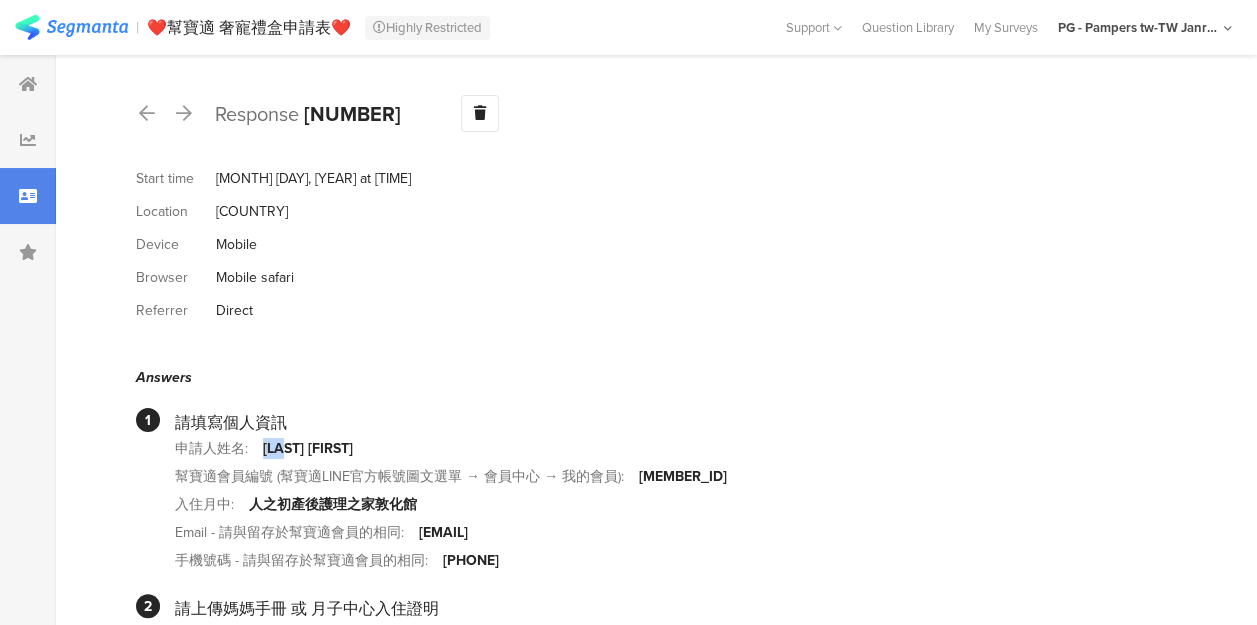 drag, startPoint x: 268, startPoint y: 440, endPoint x: 304, endPoint y: 447, distance: 36.67424 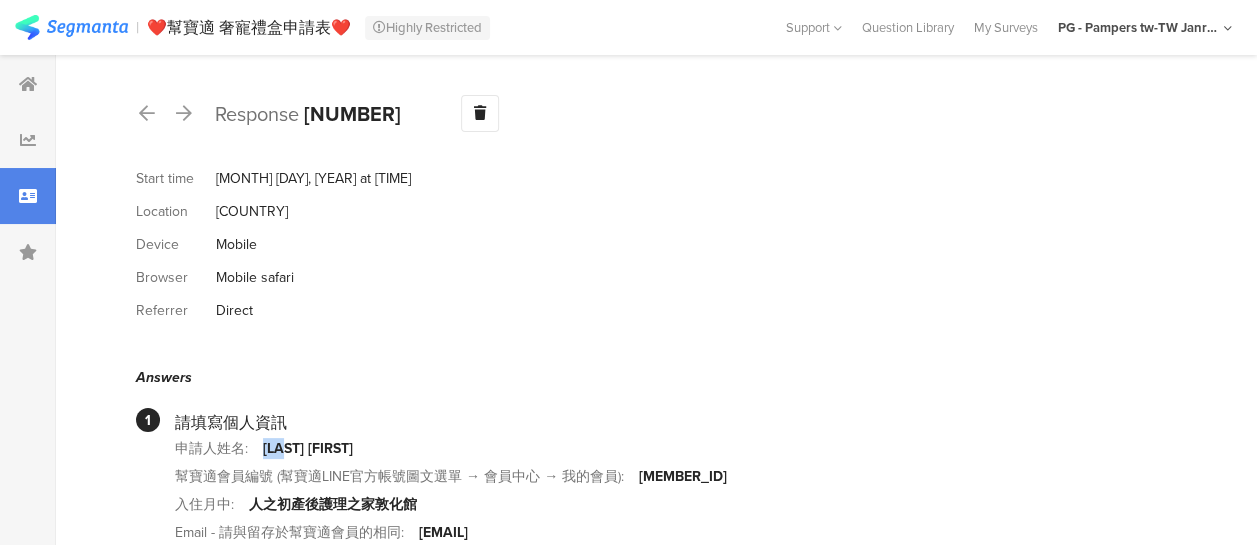 copy on "薛欣宜" 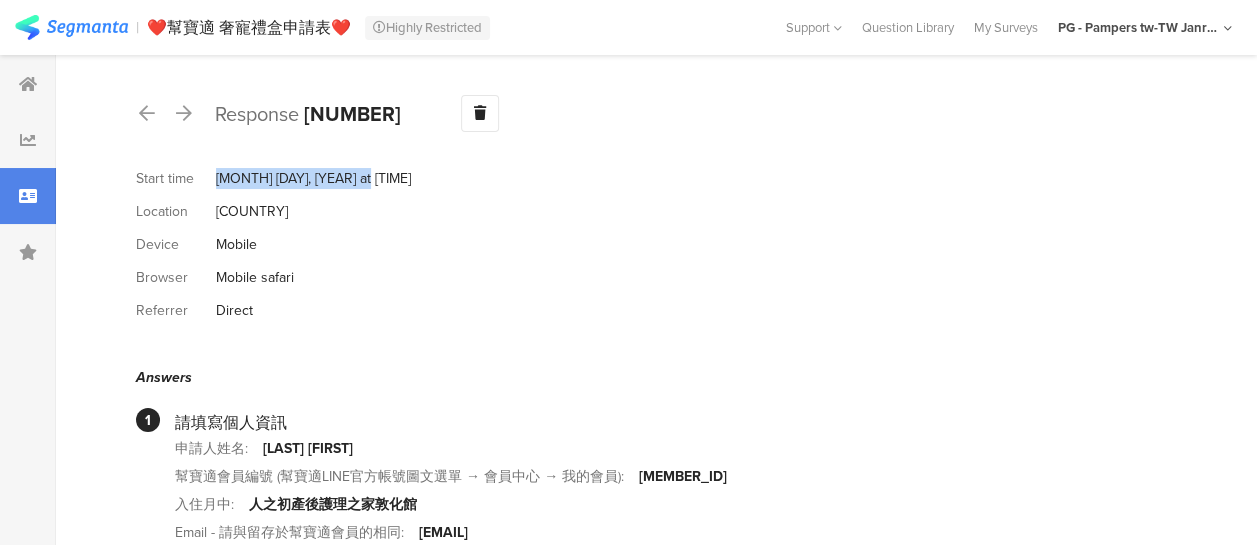 drag, startPoint x: 218, startPoint y: 174, endPoint x: 368, endPoint y: 184, distance: 150.33296 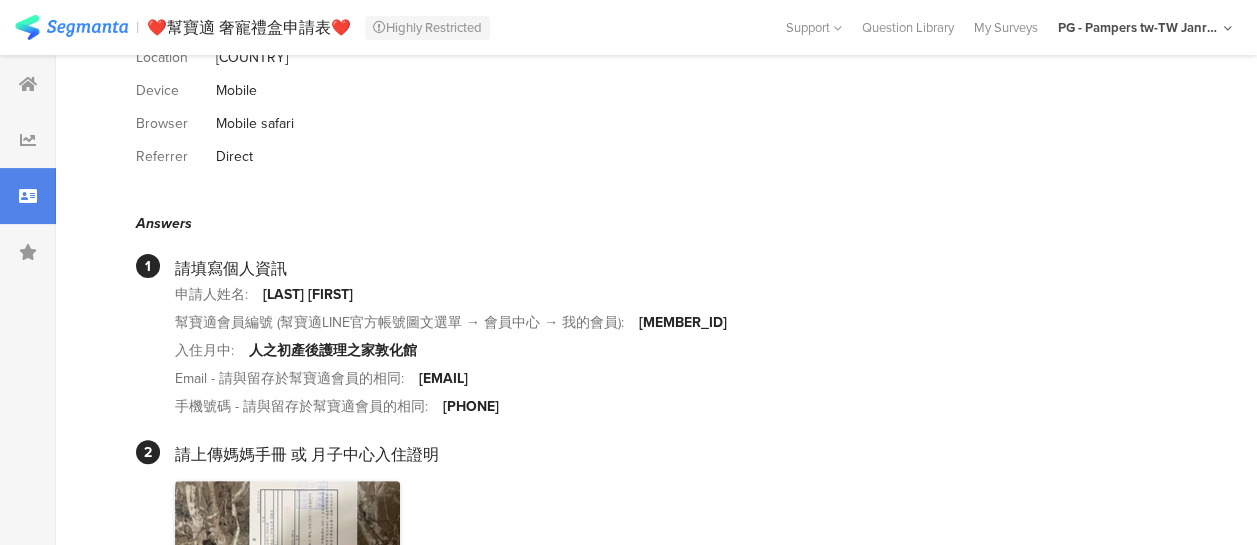 scroll, scrollTop: 200, scrollLeft: 0, axis: vertical 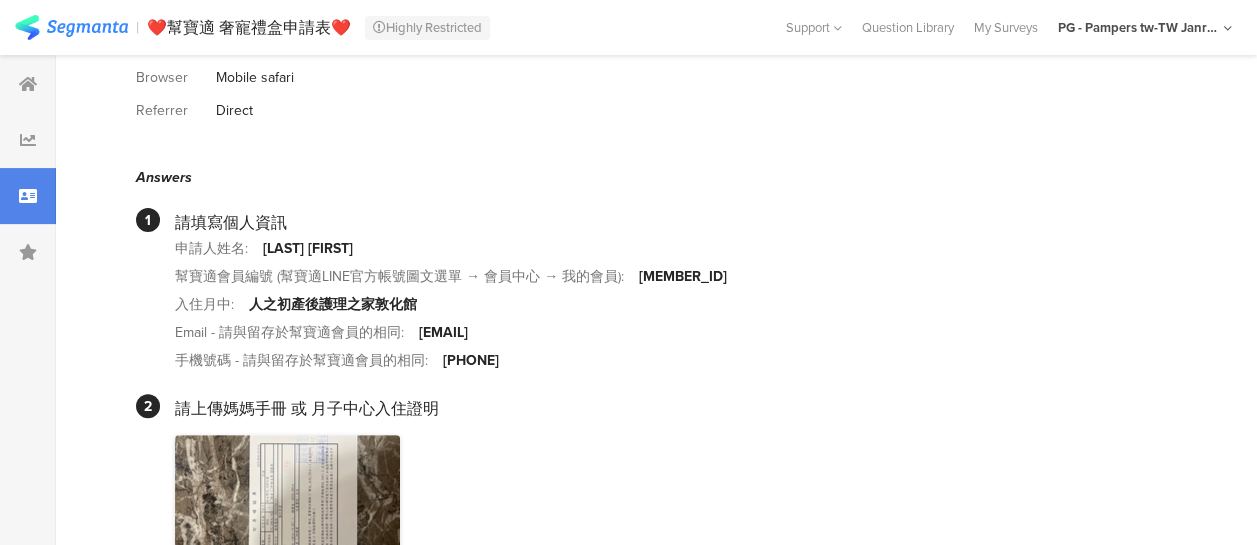 drag, startPoint x: 642, startPoint y: 273, endPoint x: 948, endPoint y: 273, distance: 306 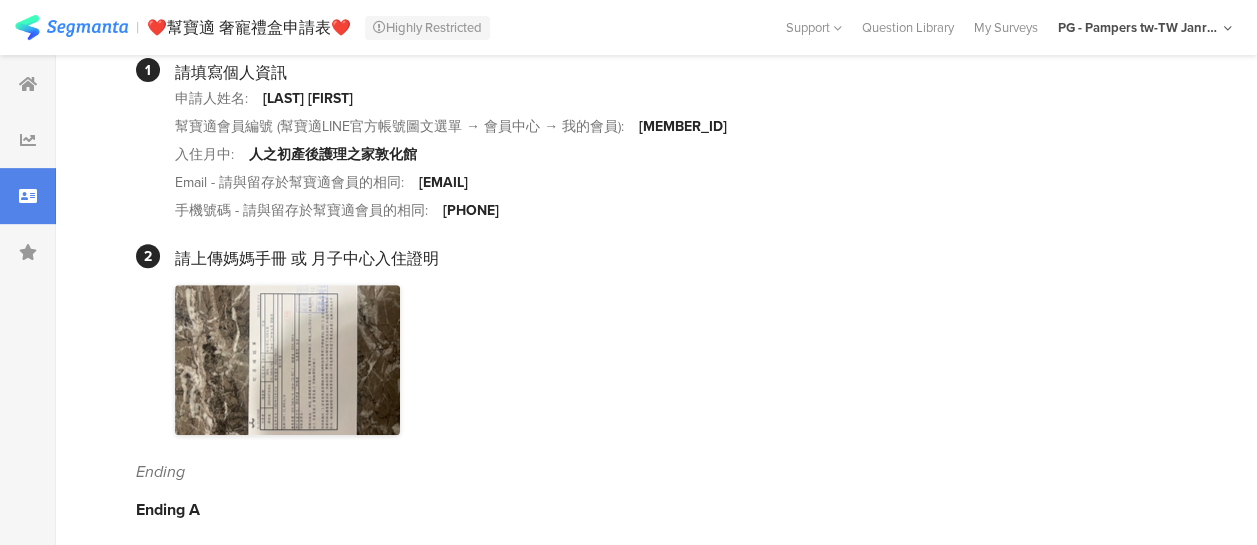 scroll, scrollTop: 362, scrollLeft: 0, axis: vertical 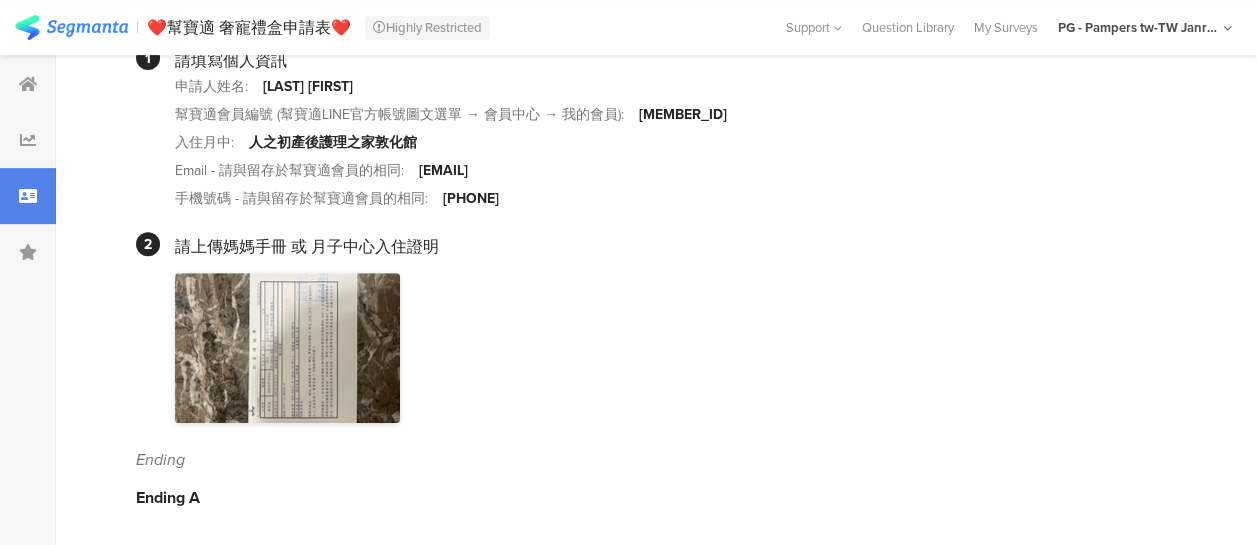 click at bounding box center [287, 348] 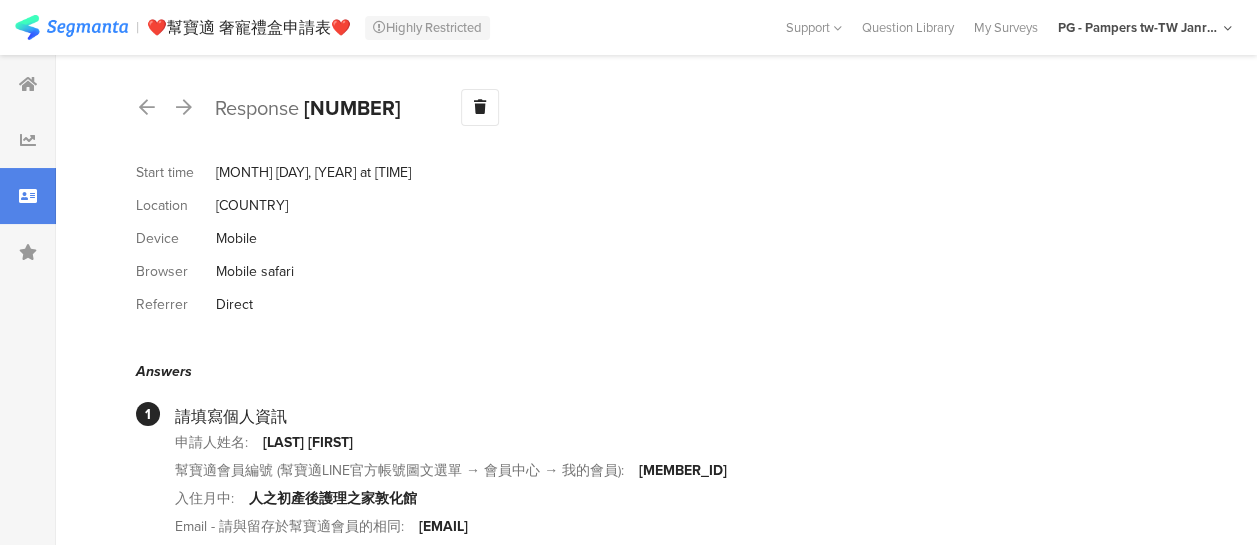 scroll, scrollTop: 0, scrollLeft: 0, axis: both 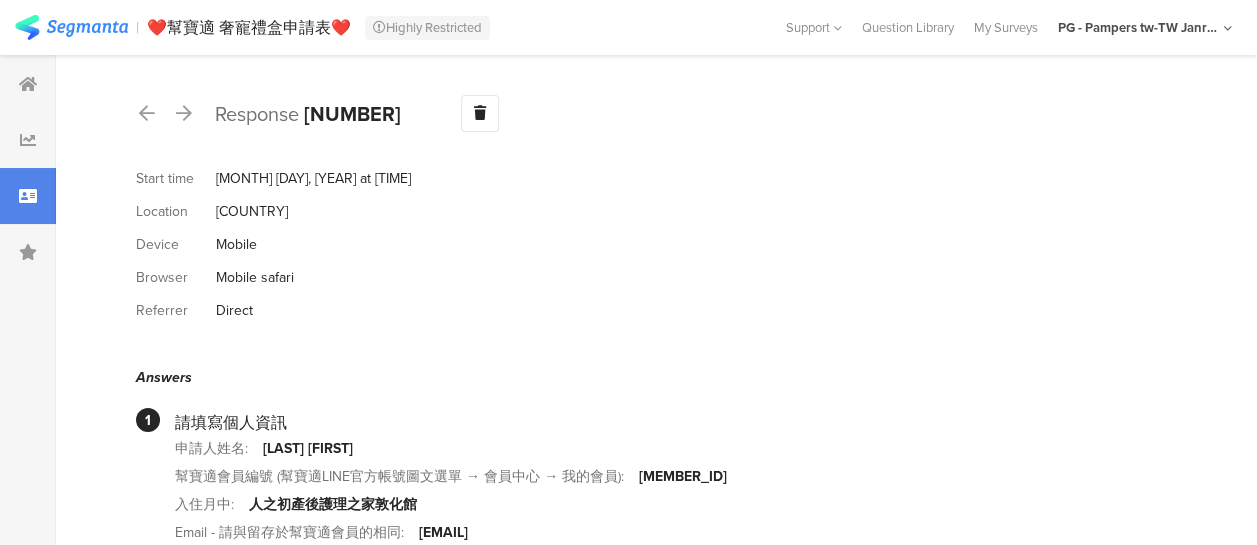 drag, startPoint x: 309, startPoint y: 115, endPoint x: 416, endPoint y: 110, distance: 107.11676 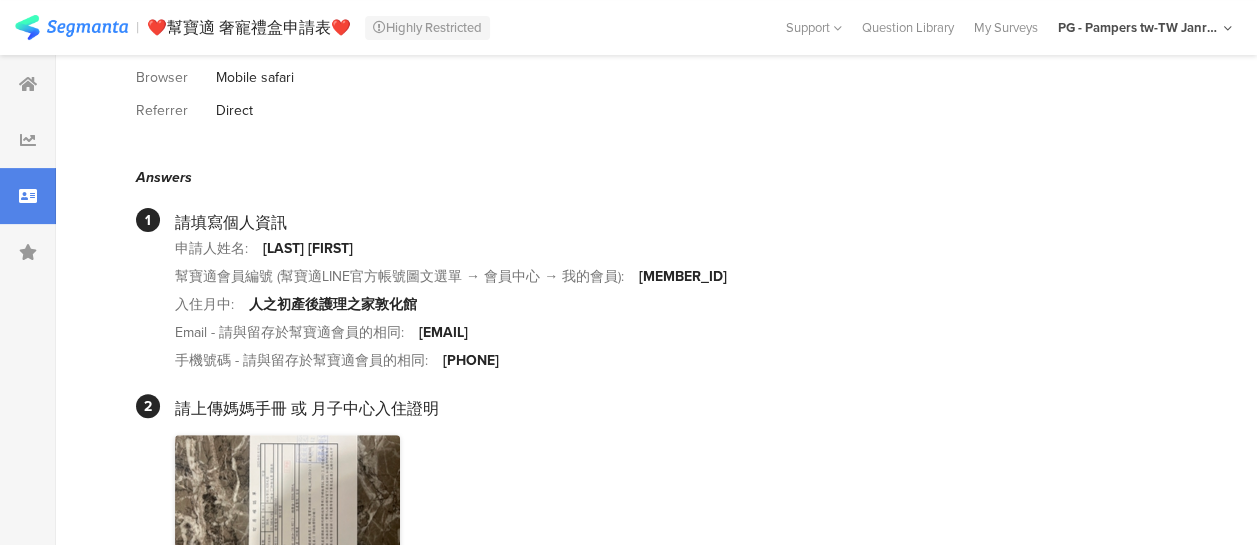 scroll, scrollTop: 100, scrollLeft: 0, axis: vertical 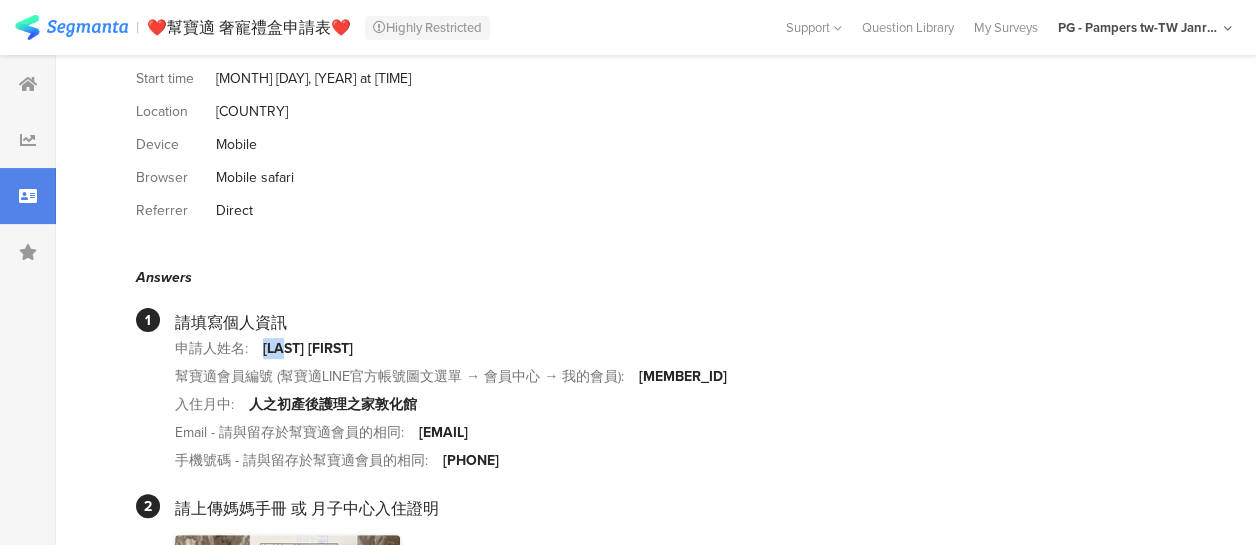 drag, startPoint x: 264, startPoint y: 344, endPoint x: 318, endPoint y: 340, distance: 54.147945 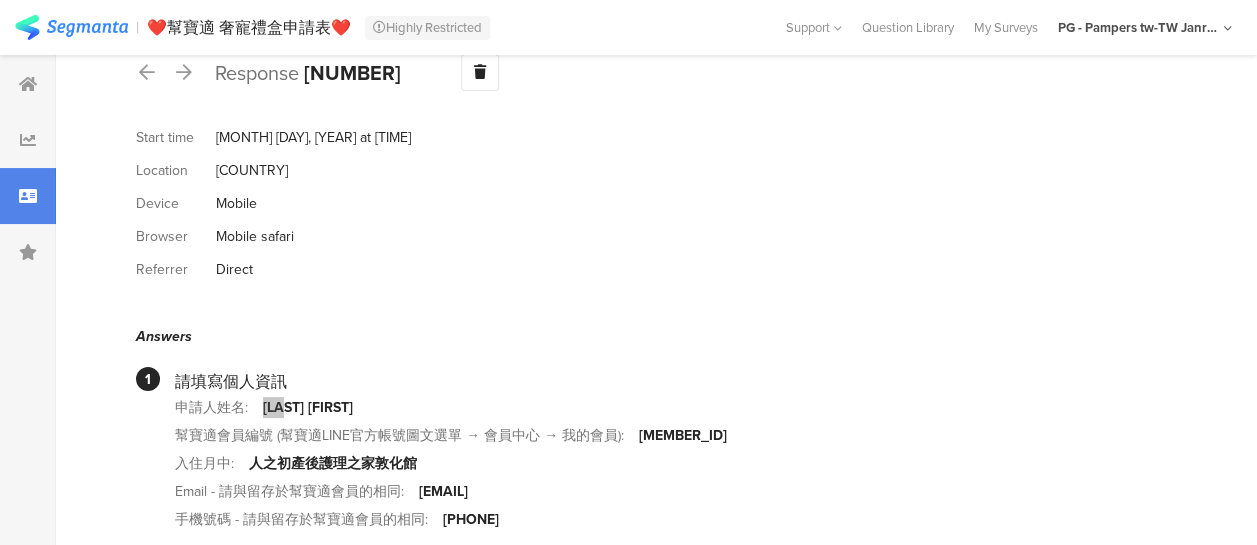 scroll, scrollTop: 0, scrollLeft: 0, axis: both 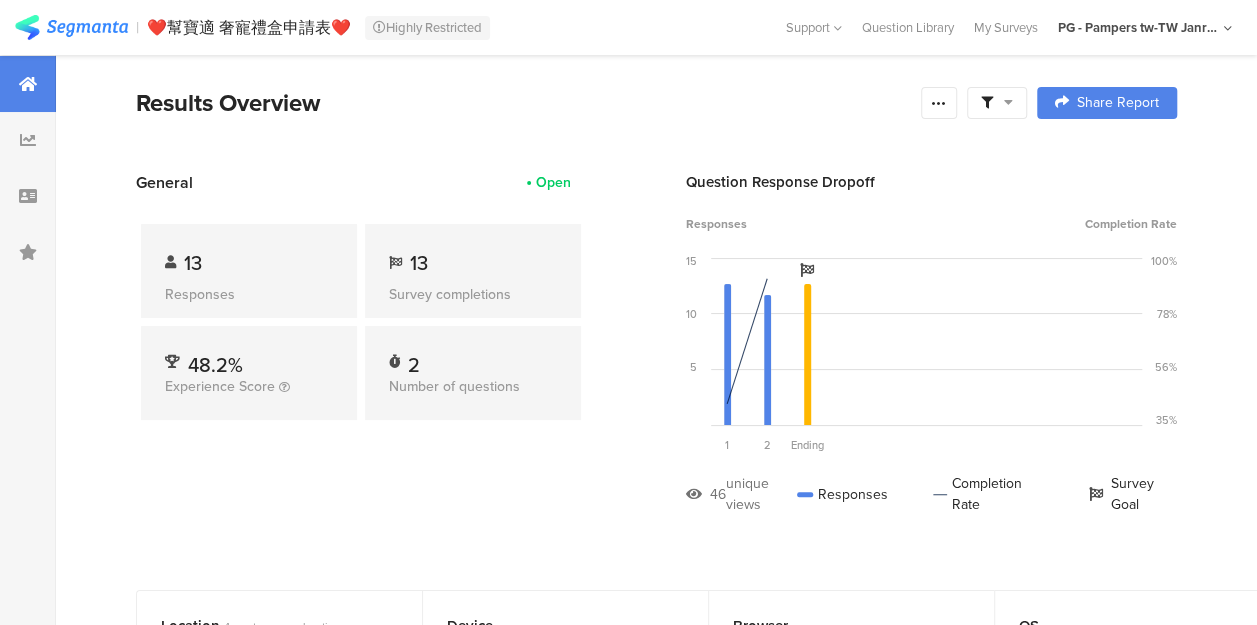 click at bounding box center (28, 140) 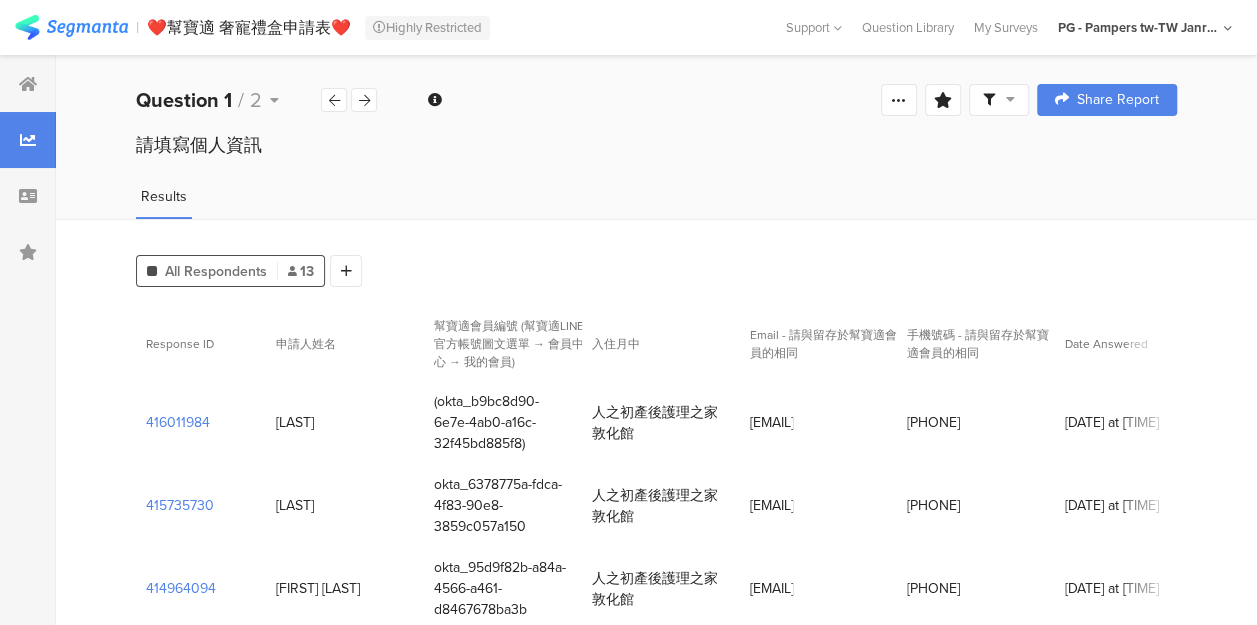 scroll, scrollTop: 100, scrollLeft: 0, axis: vertical 